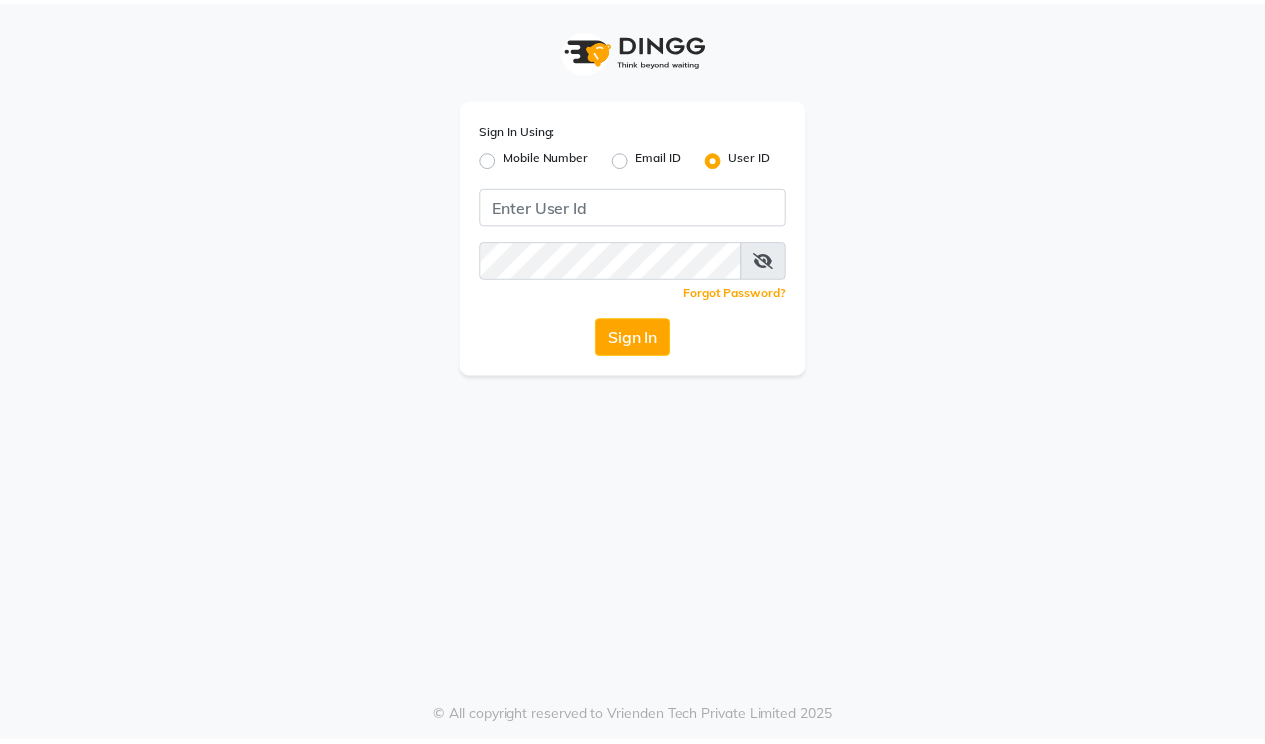 scroll, scrollTop: 0, scrollLeft: 0, axis: both 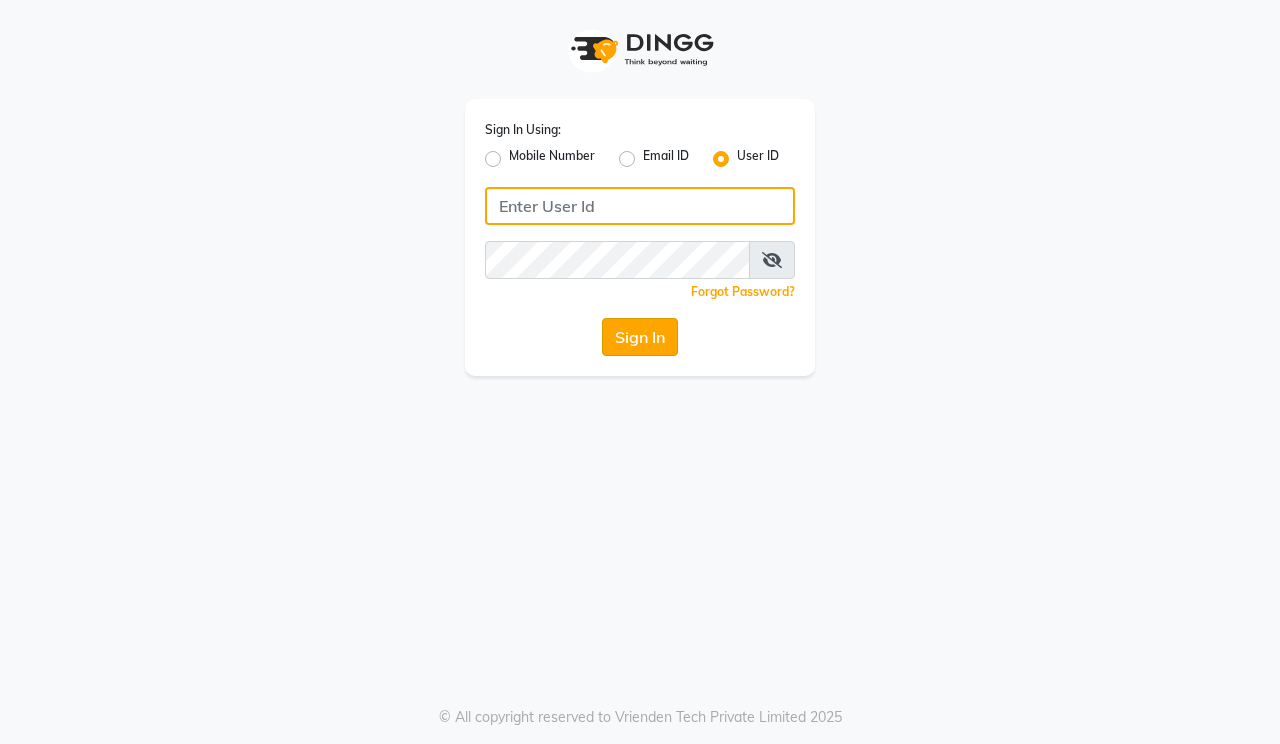 type on "hairmaxsalon" 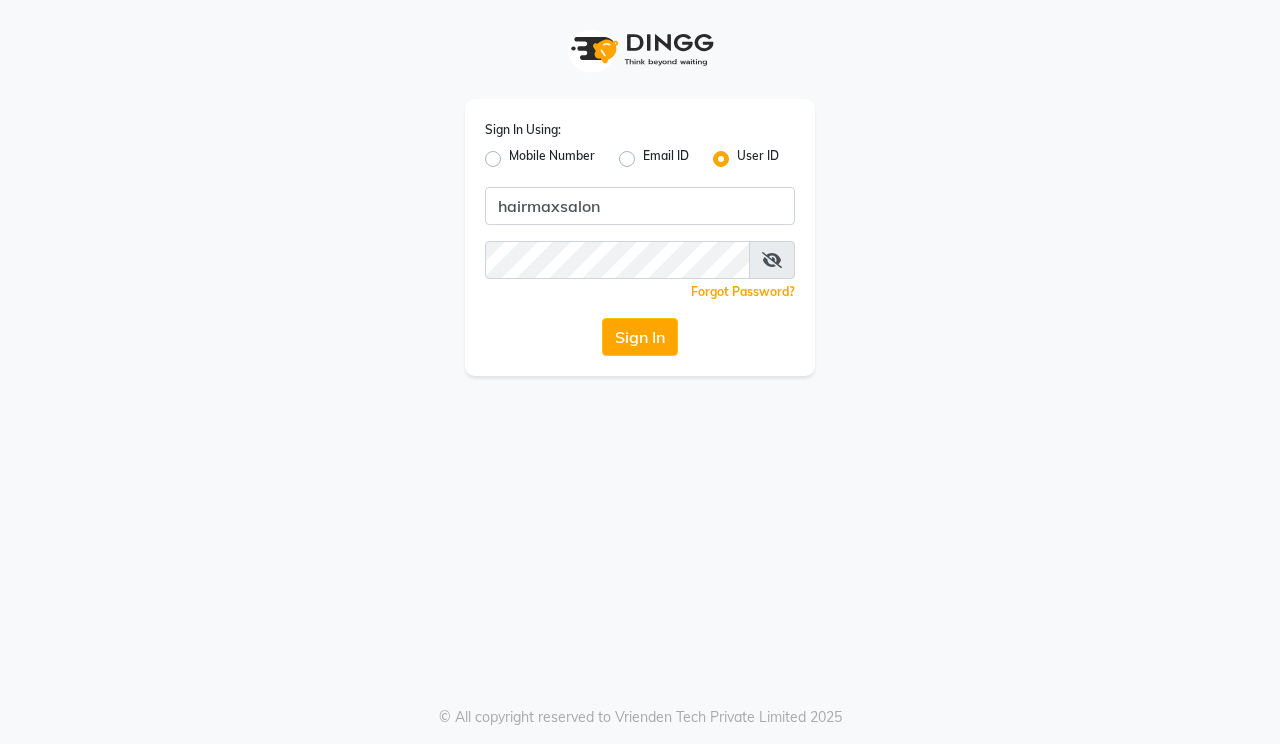 click on "Sign In" 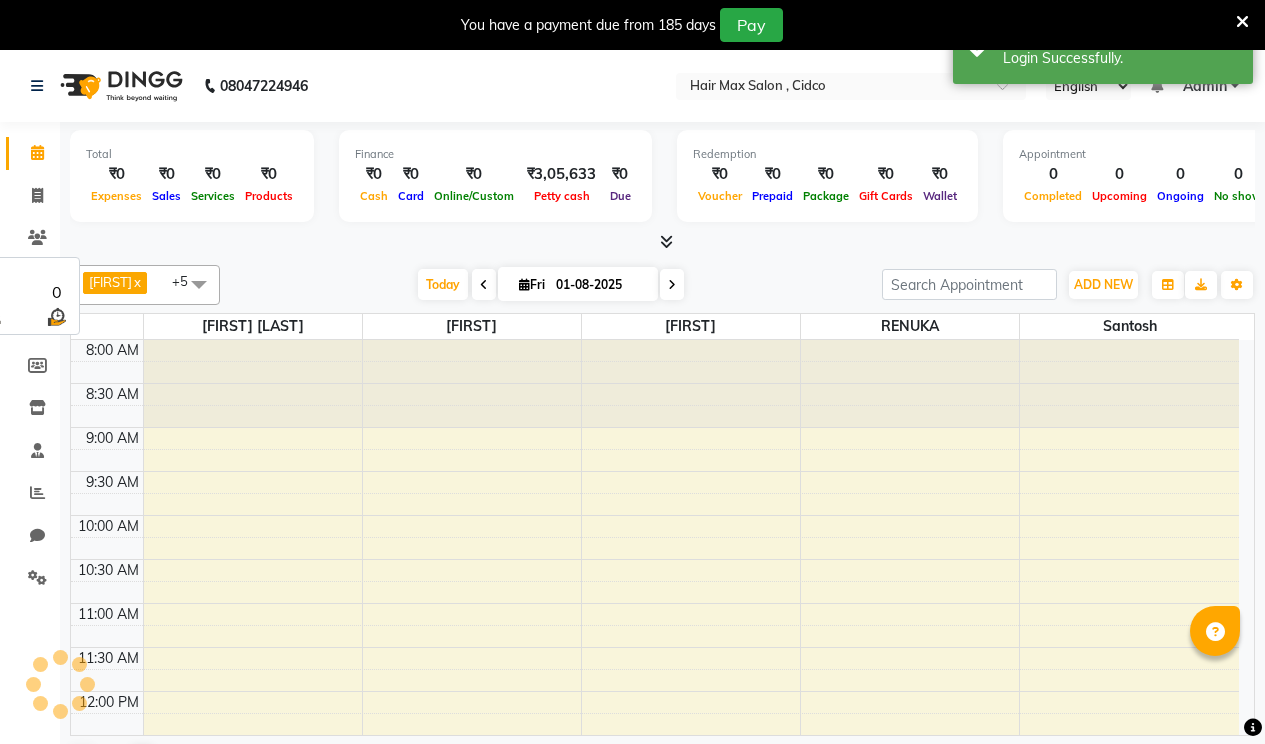 scroll, scrollTop: 0, scrollLeft: 0, axis: both 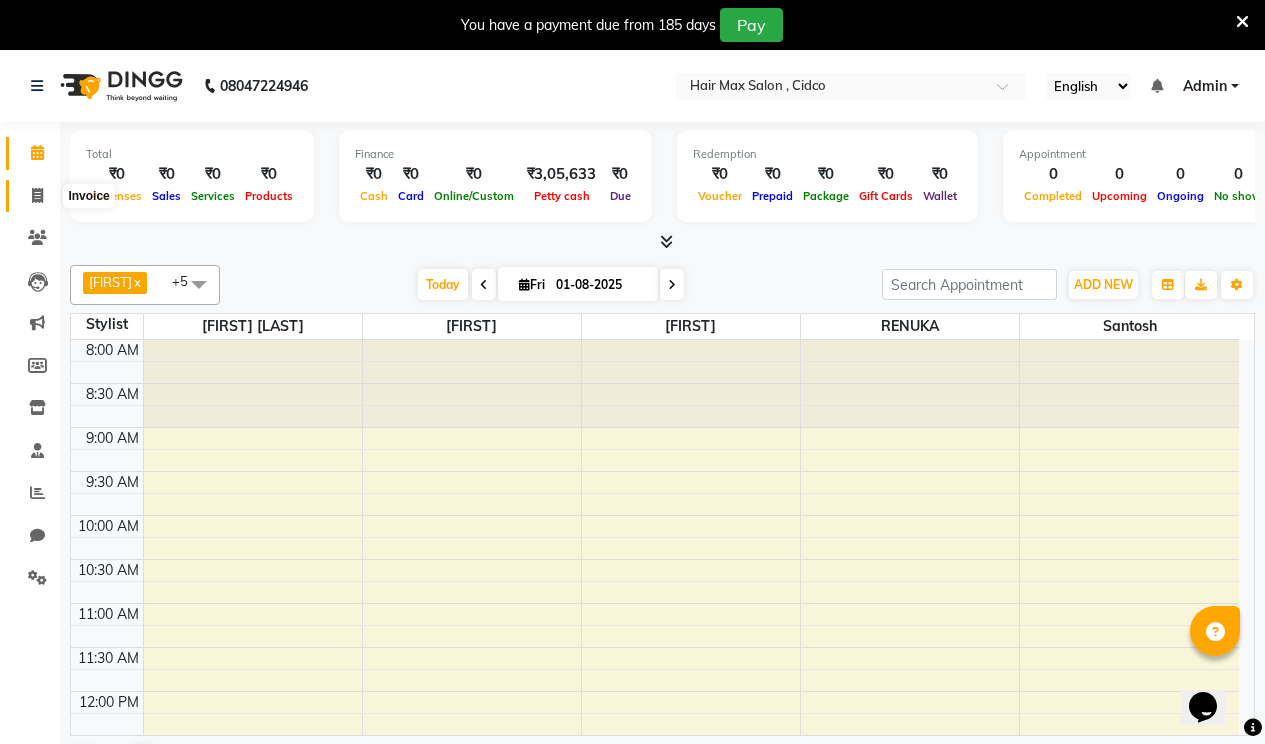 click 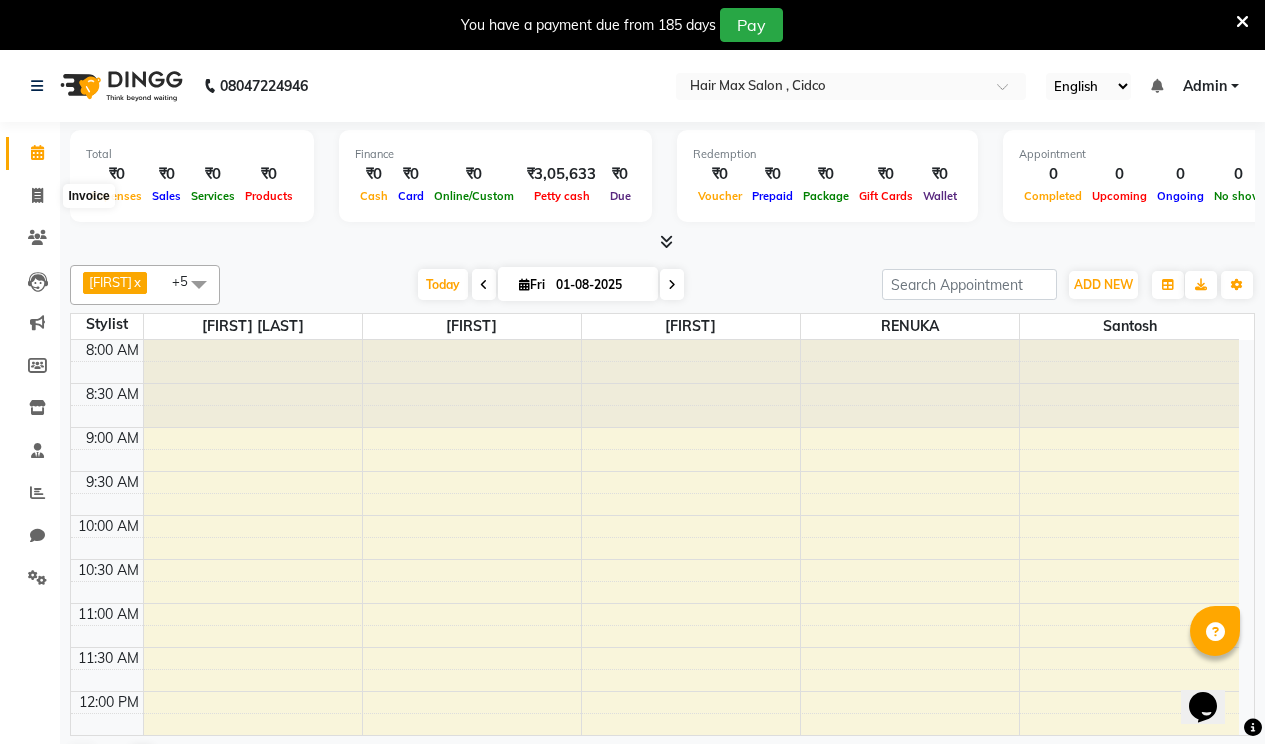 select on "7580" 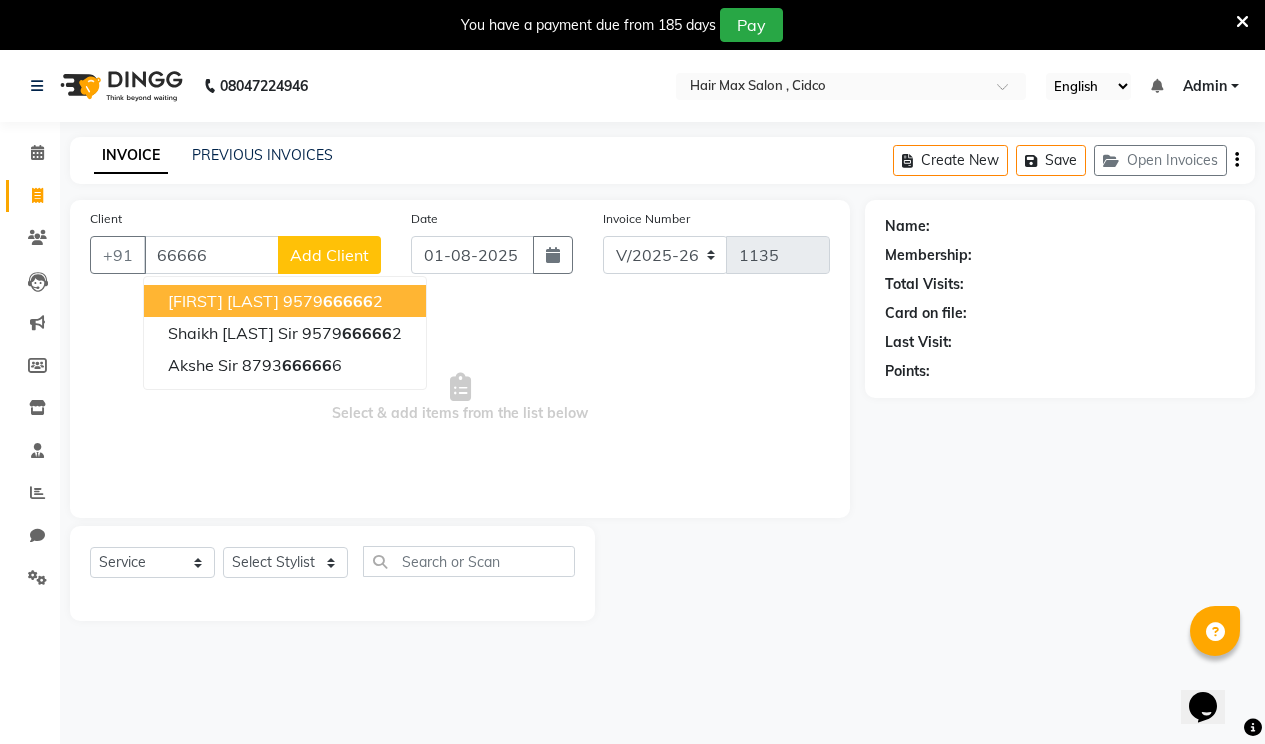 click on "[FIRST] [LAST] [PHONE]" at bounding box center [285, 301] 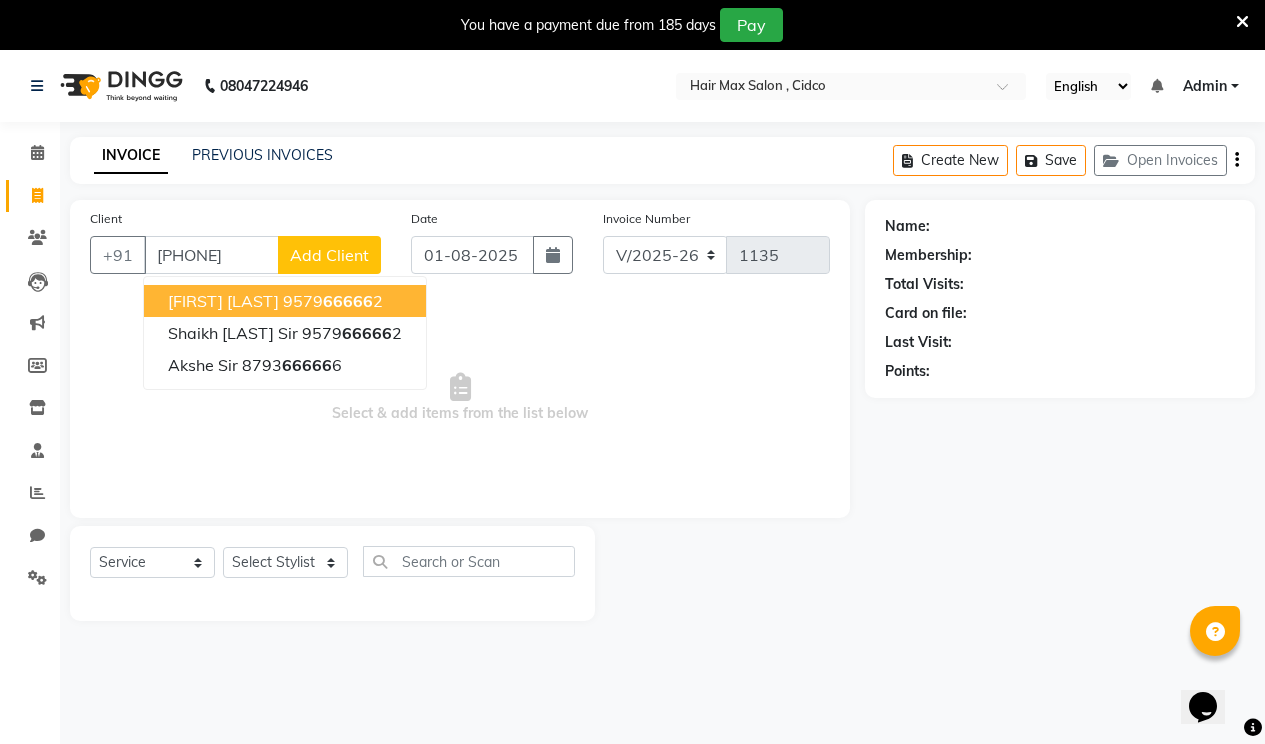 type on "[PHONE]" 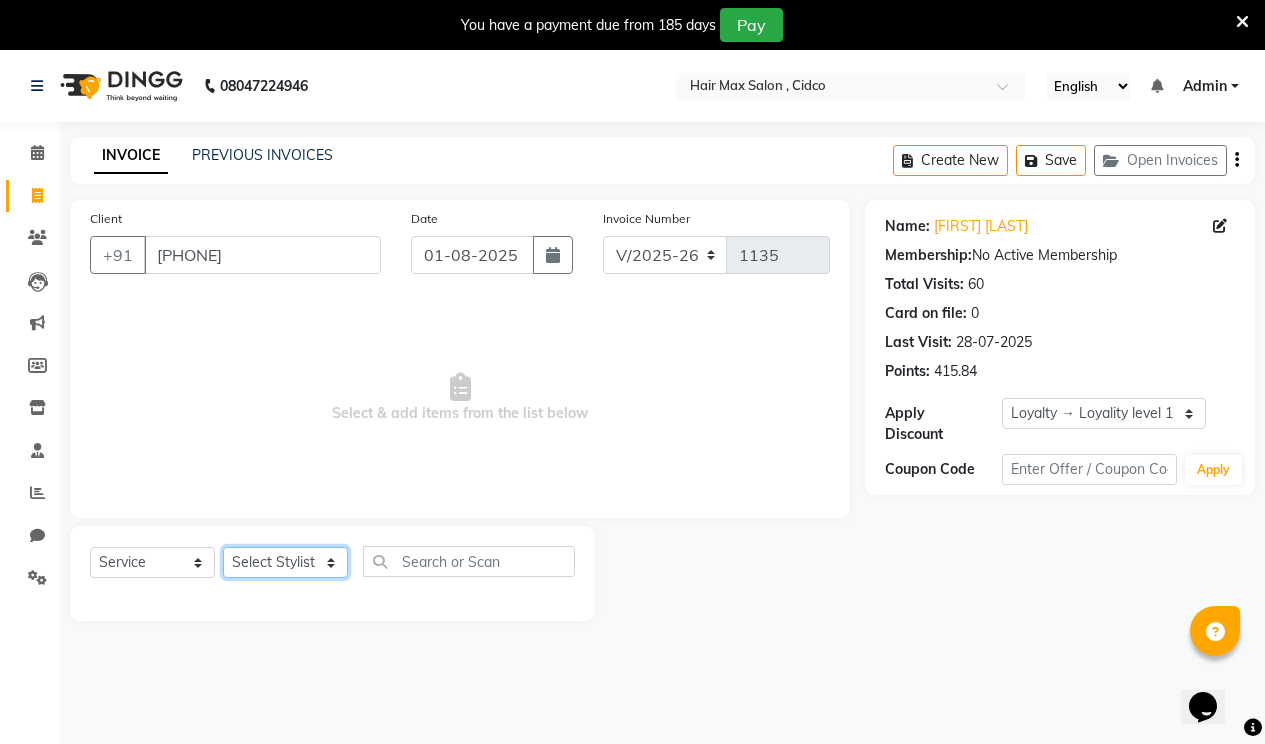 click on "Select Stylist [FIRST] [FIRST] [LAST] [FIRST] [FIRST] [FIRST]" 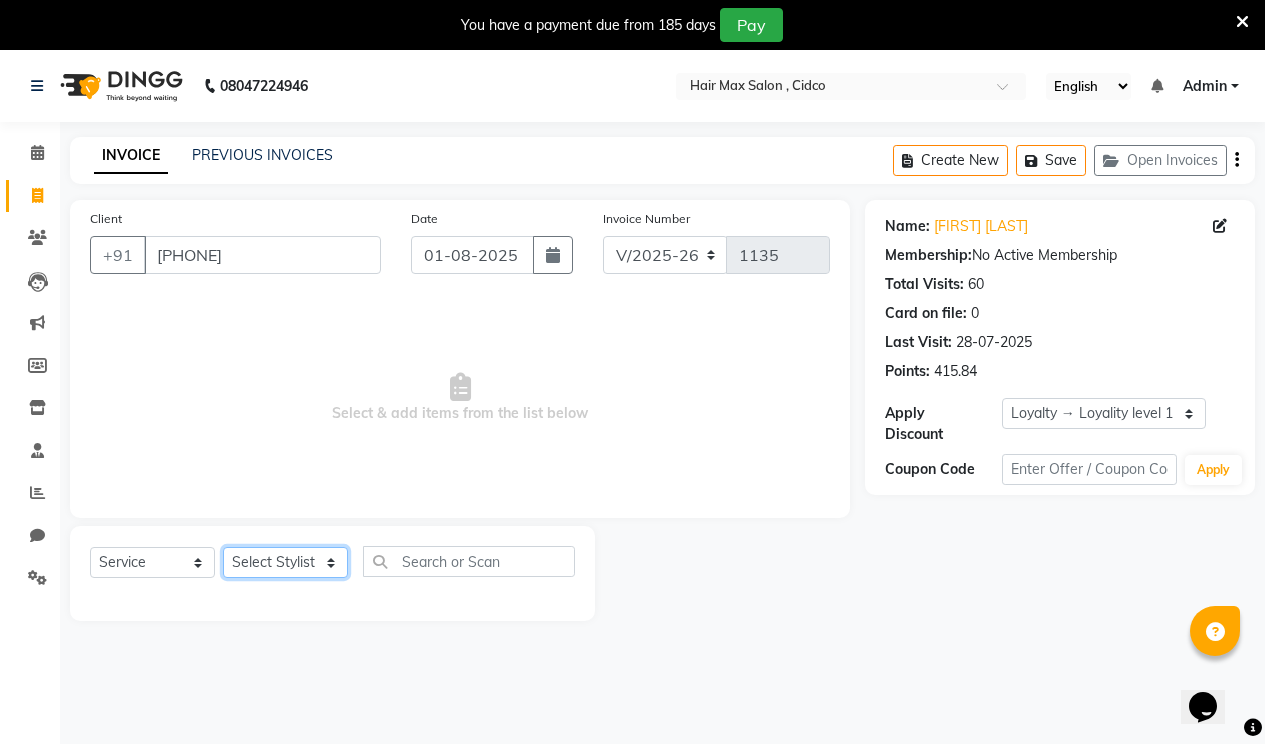 select on "69941" 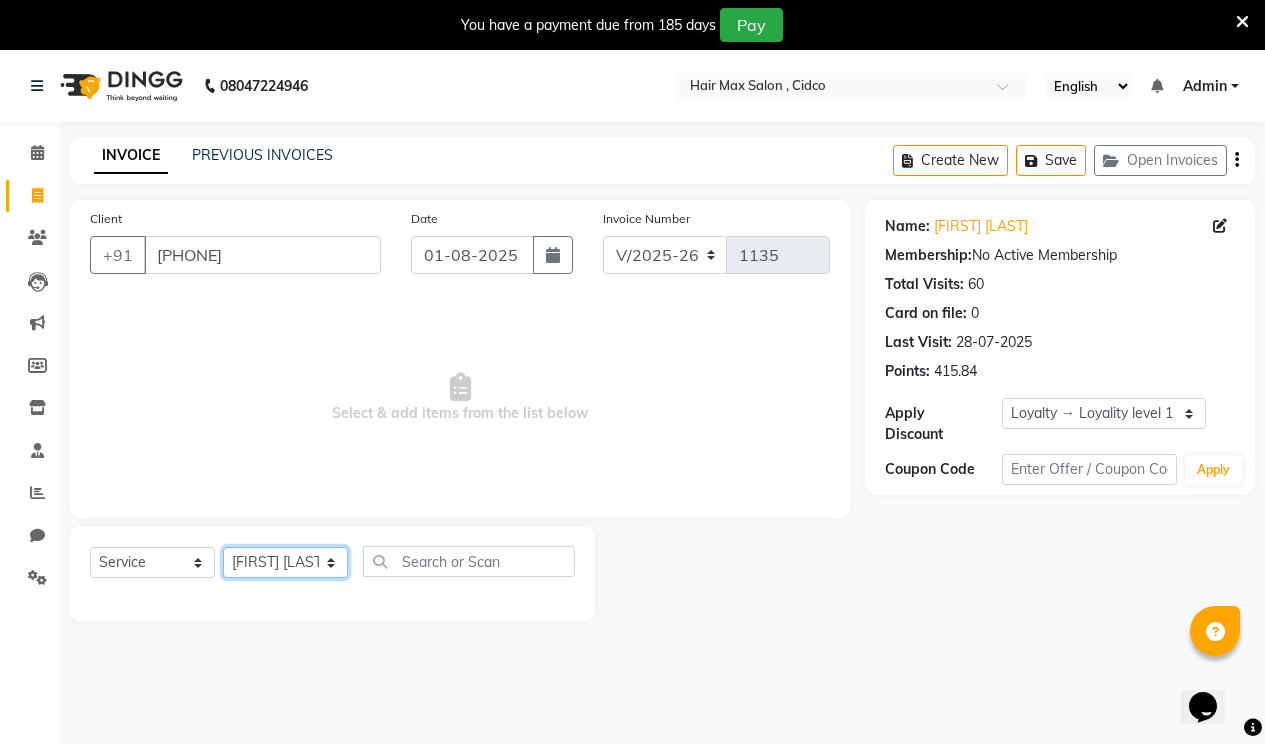 click on "Select Stylist [FIRST] [FIRST] [LAST] [FIRST] [FIRST] [FIRST]" 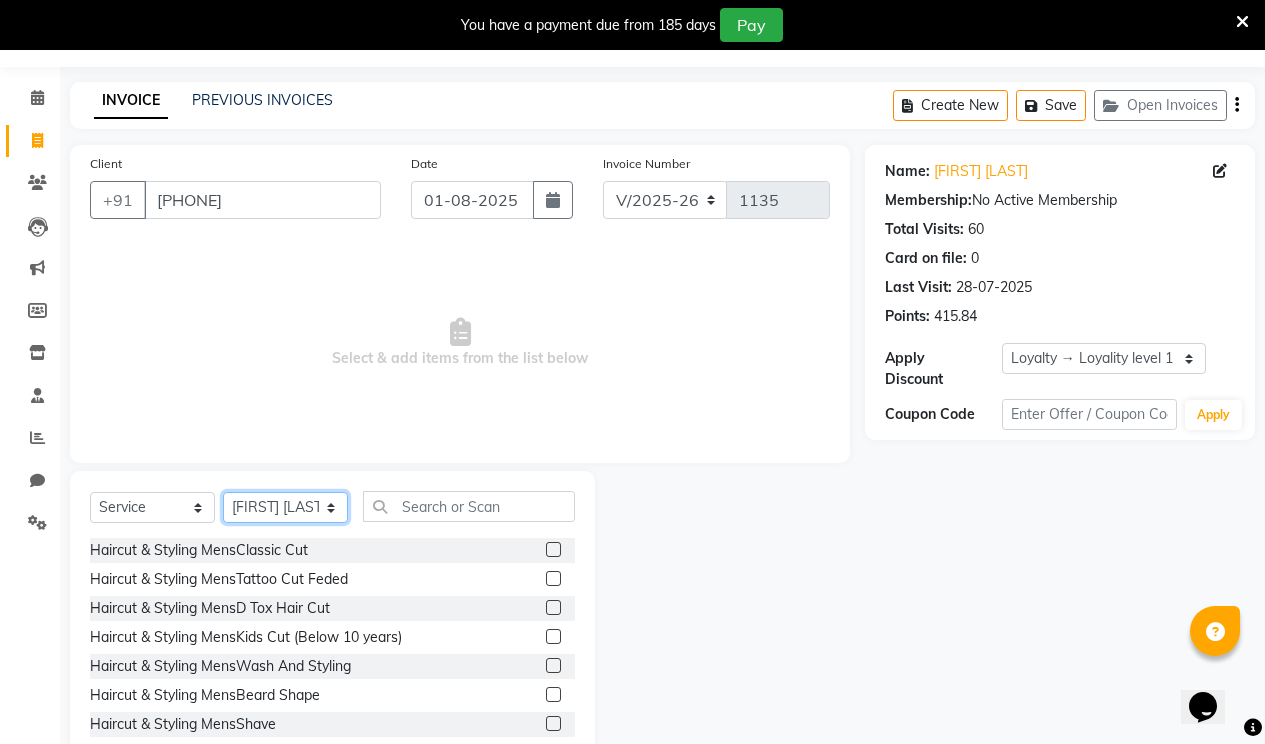 scroll, scrollTop: 107, scrollLeft: 0, axis: vertical 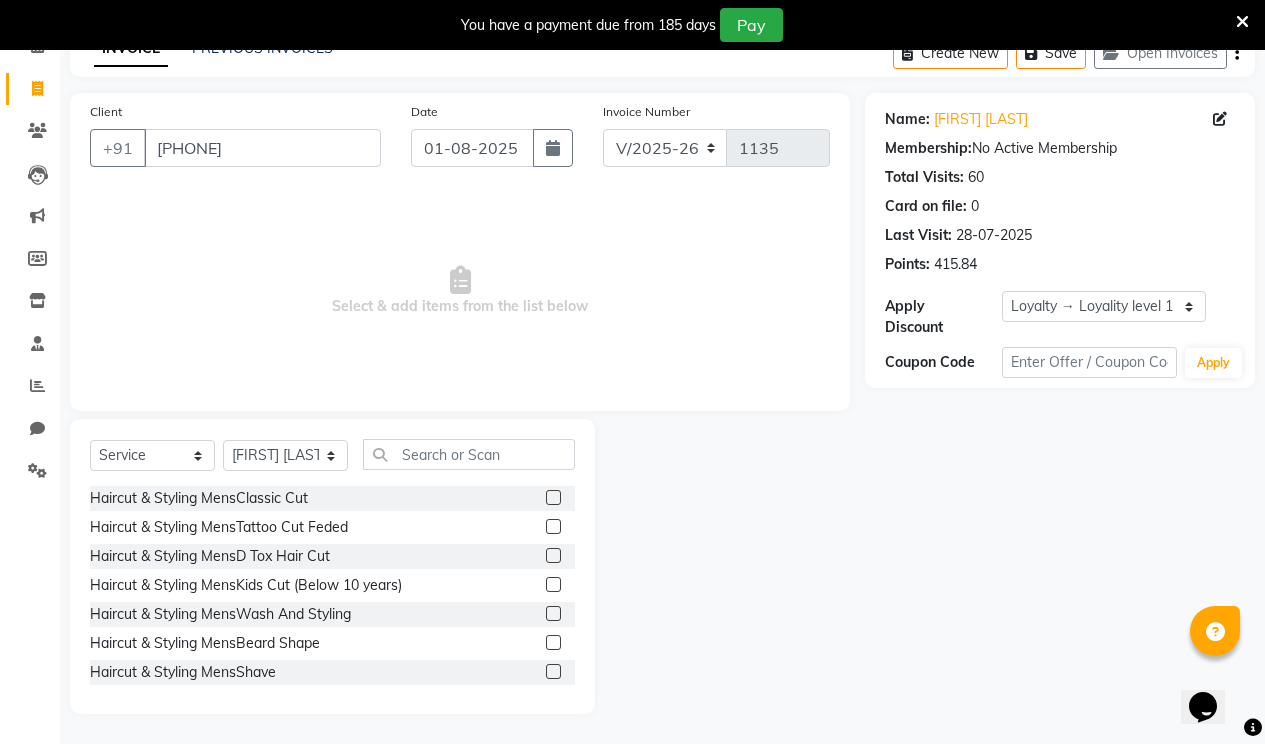 click 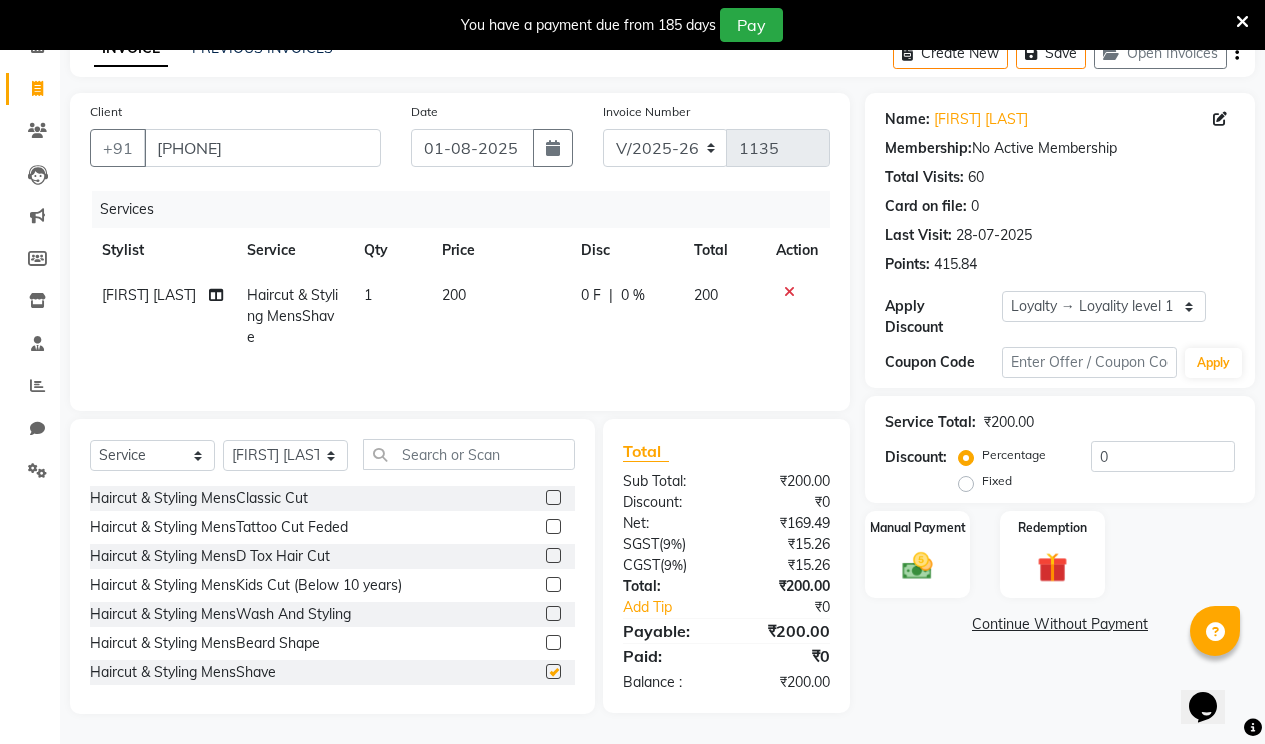 checkbox on "false" 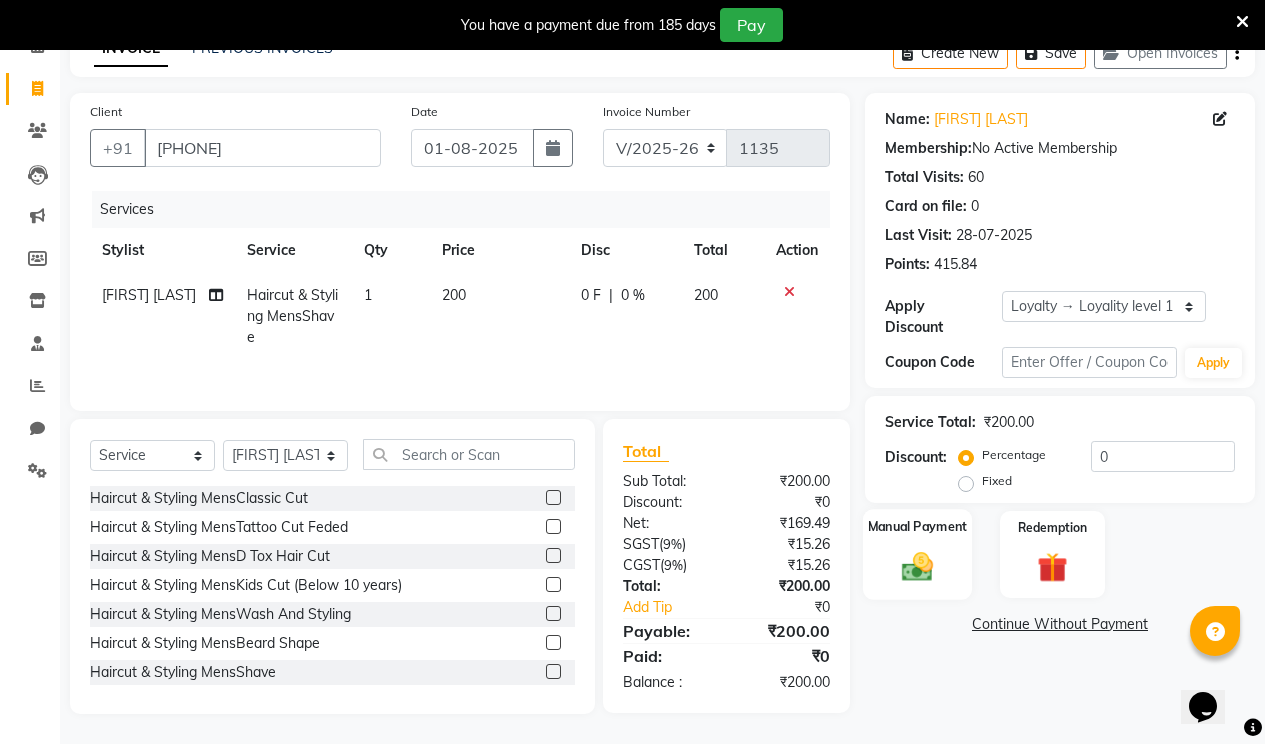 click 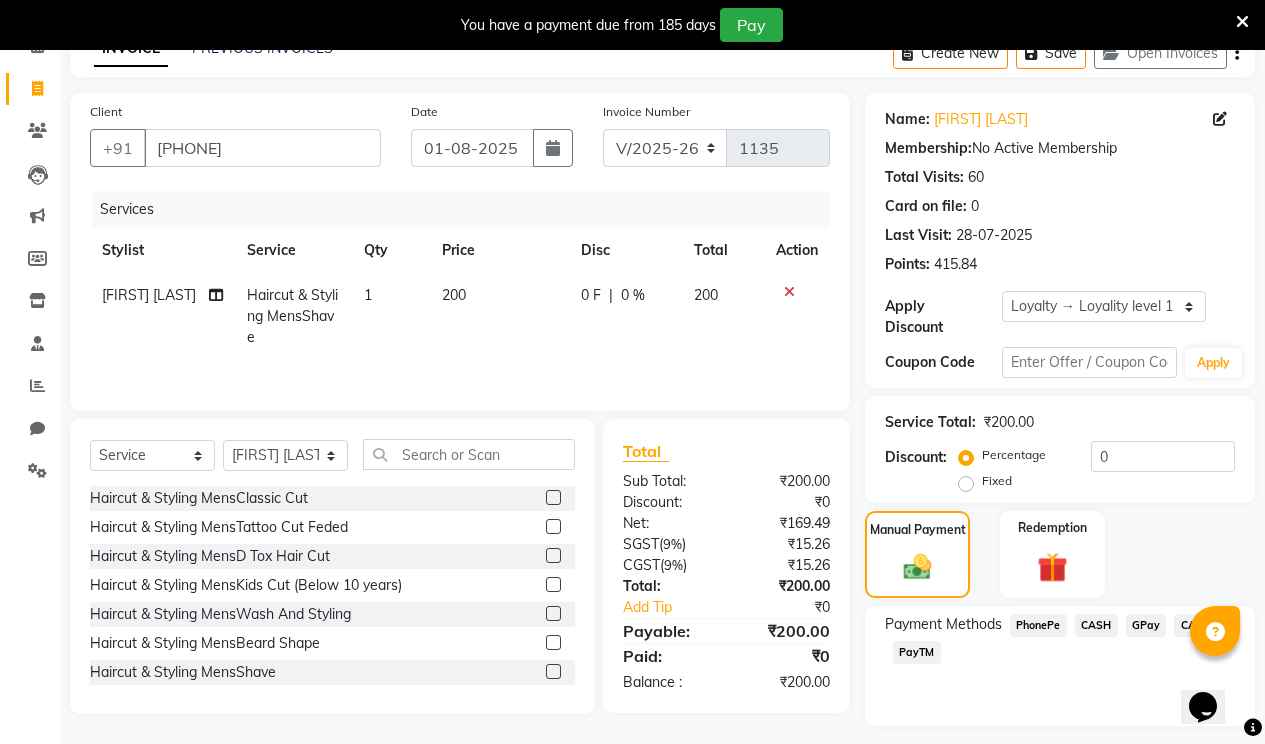 click on "CASH" 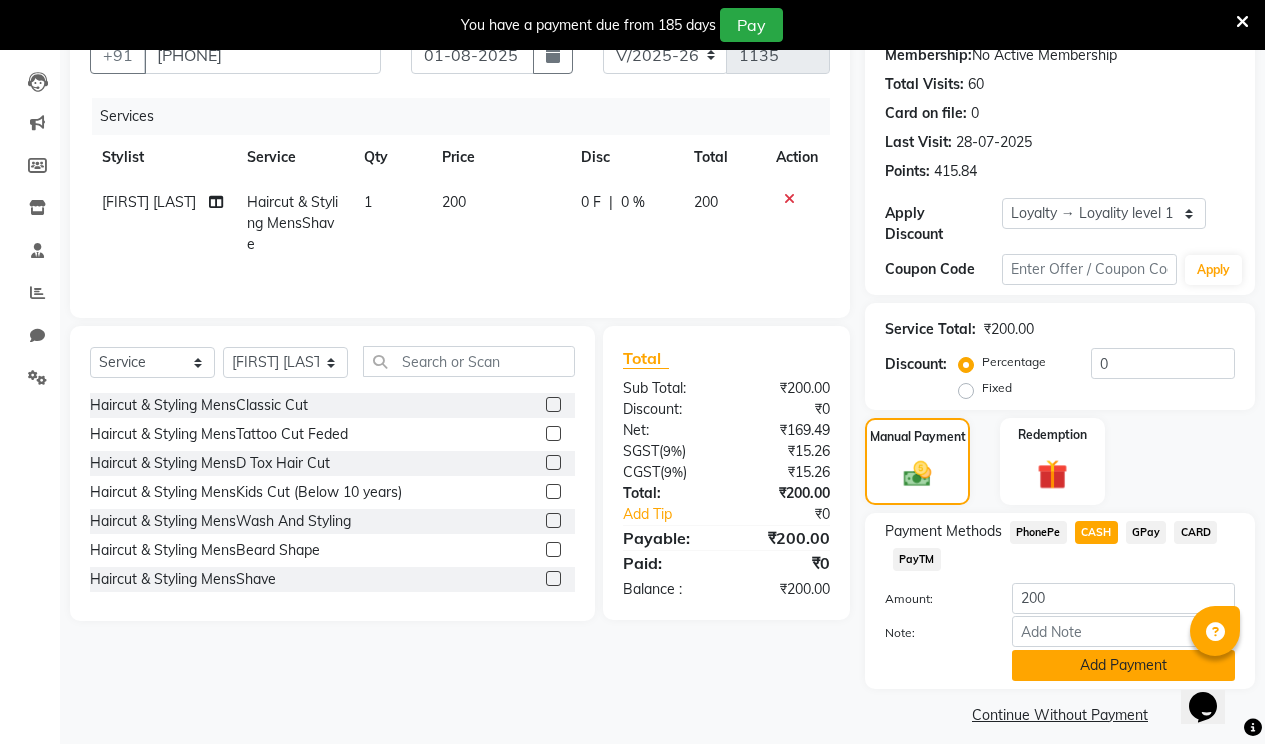 click on "Add Payment" 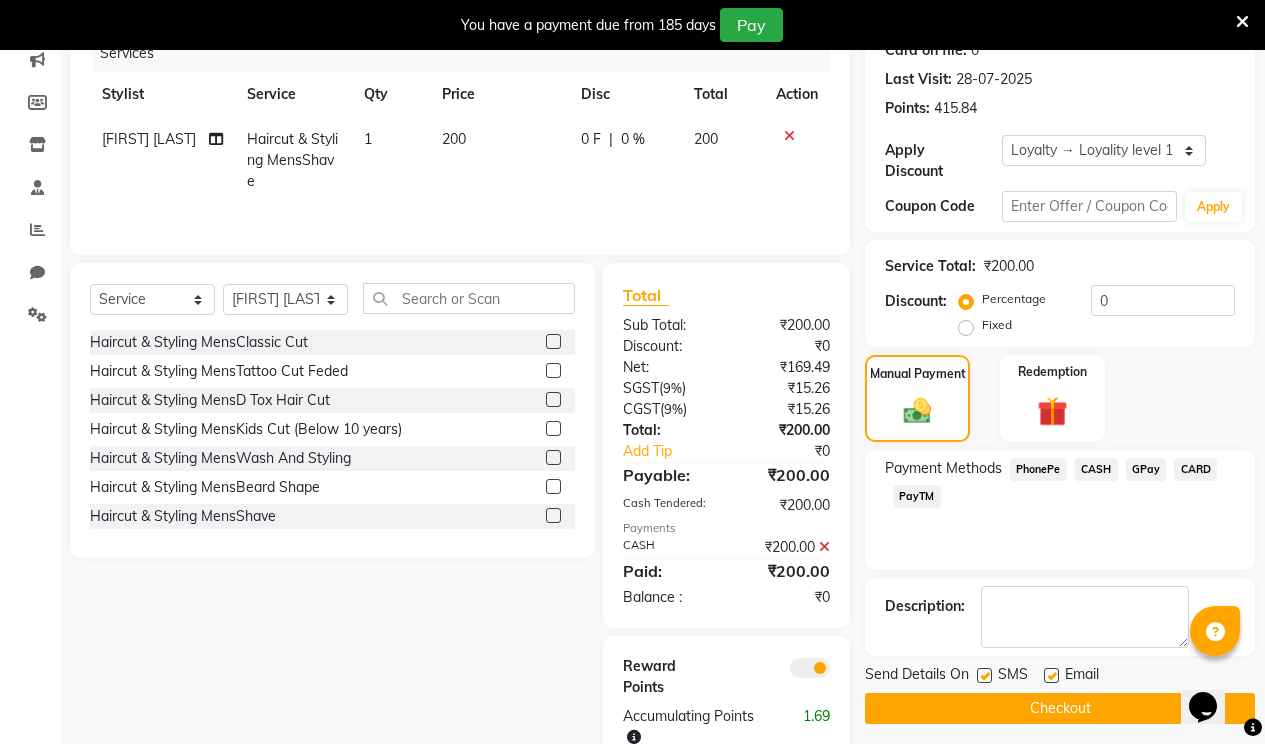 scroll, scrollTop: 317, scrollLeft: 0, axis: vertical 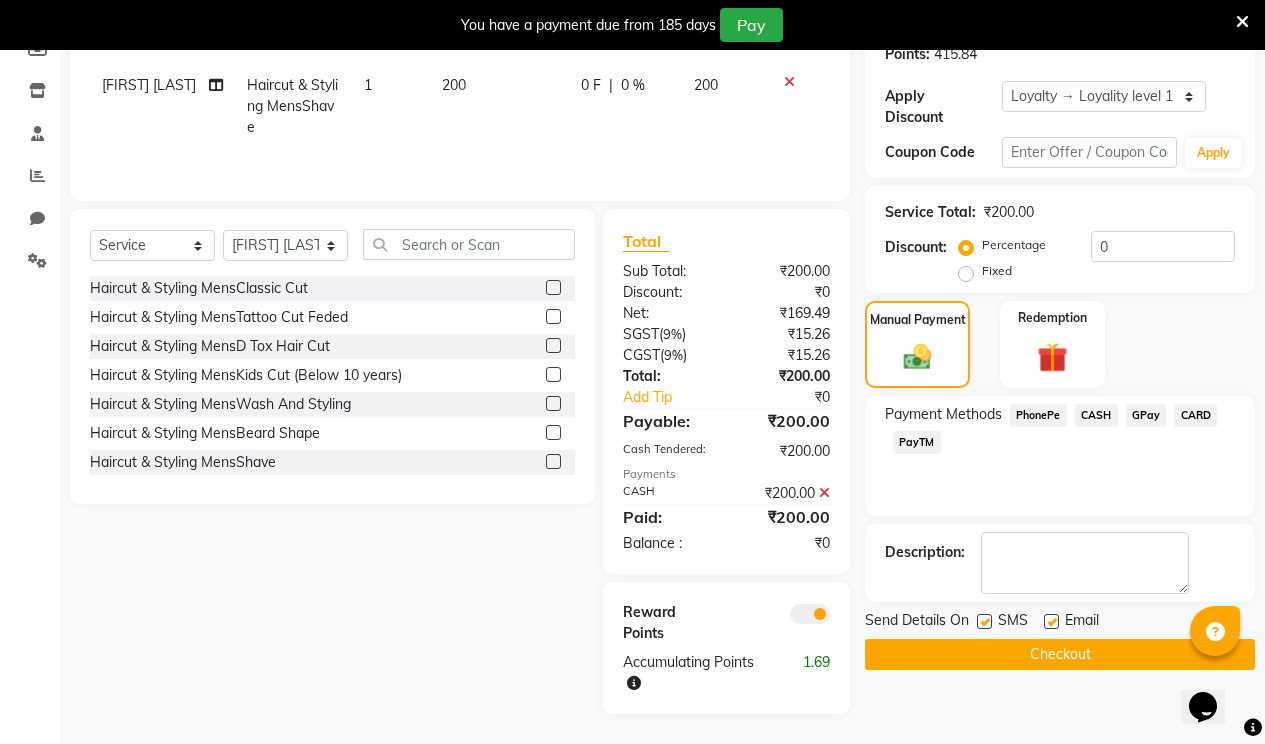 click 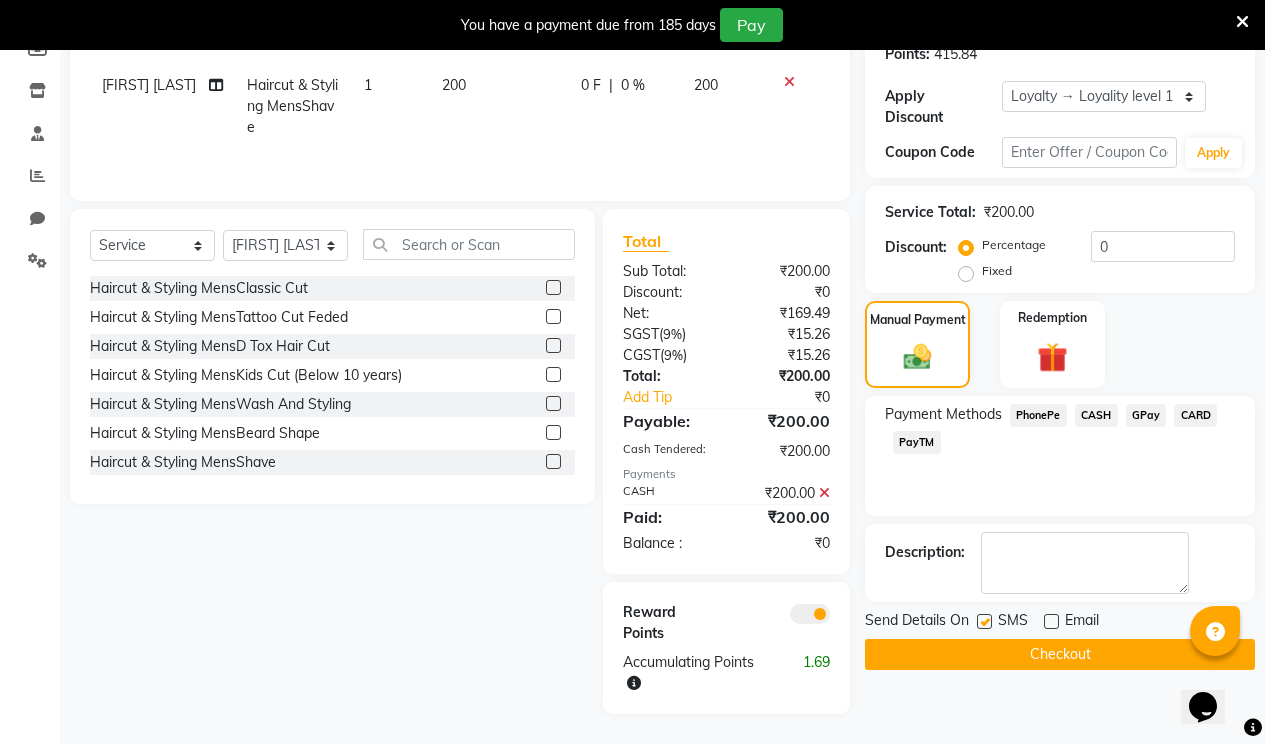 drag, startPoint x: 986, startPoint y: 605, endPoint x: 1007, endPoint y: 655, distance: 54.230988 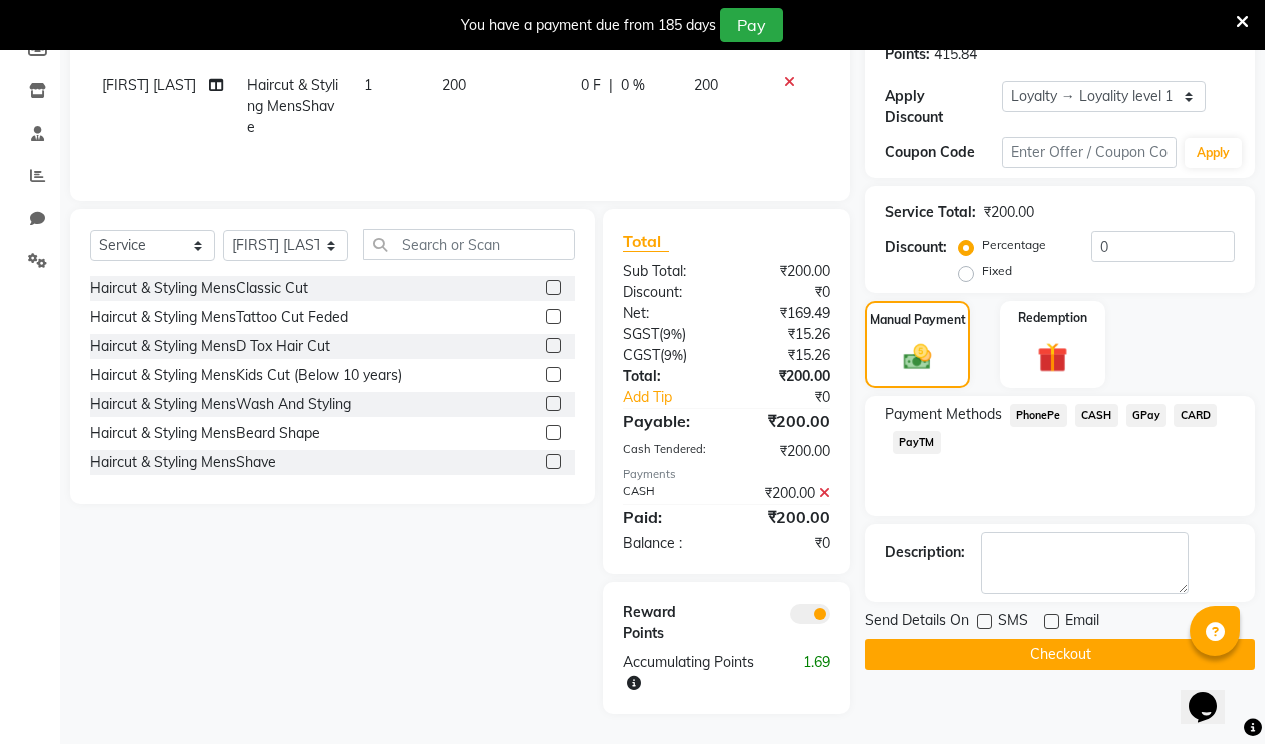 click on "Checkout" 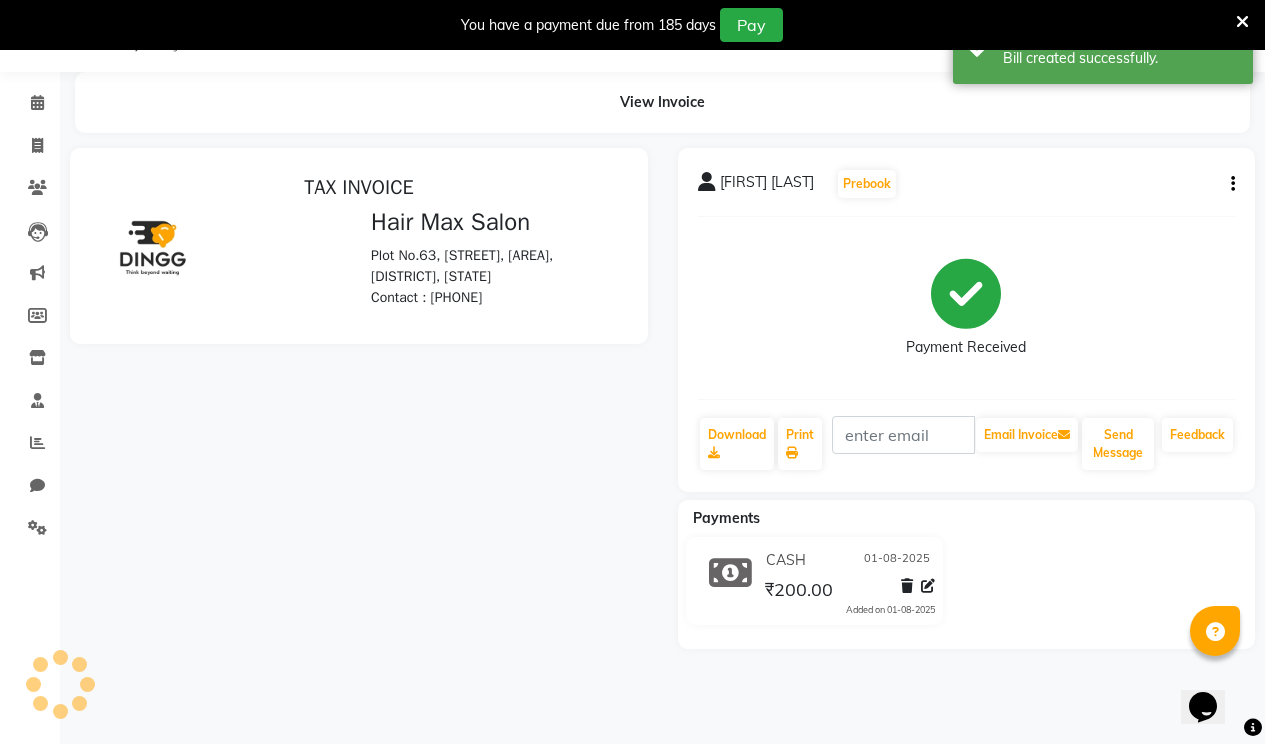 scroll, scrollTop: 0, scrollLeft: 0, axis: both 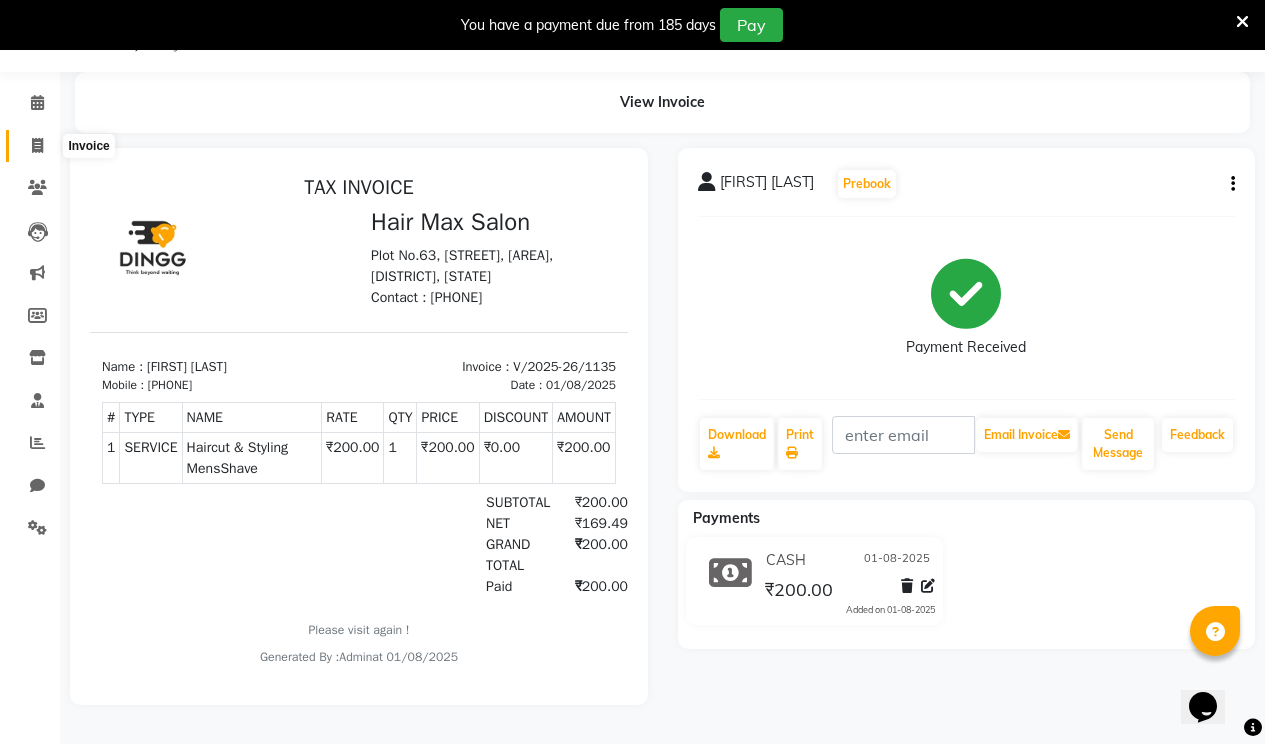 click 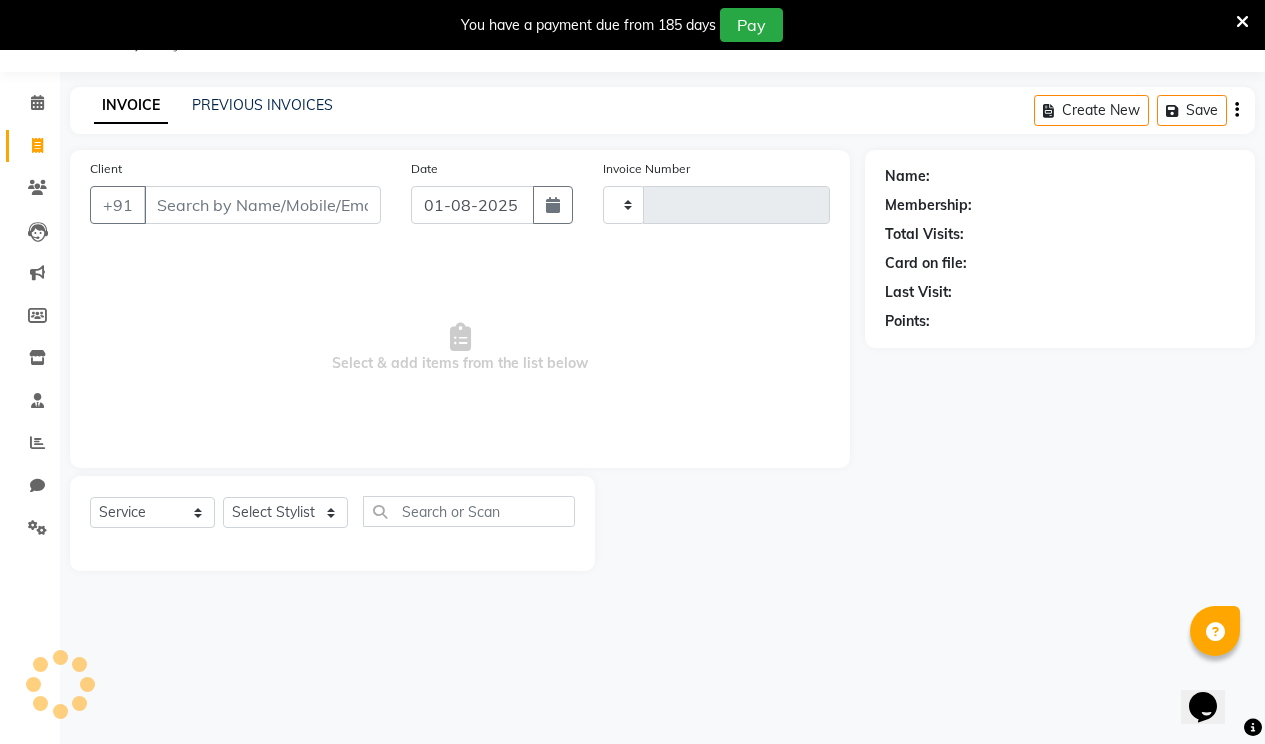 scroll, scrollTop: 50, scrollLeft: 0, axis: vertical 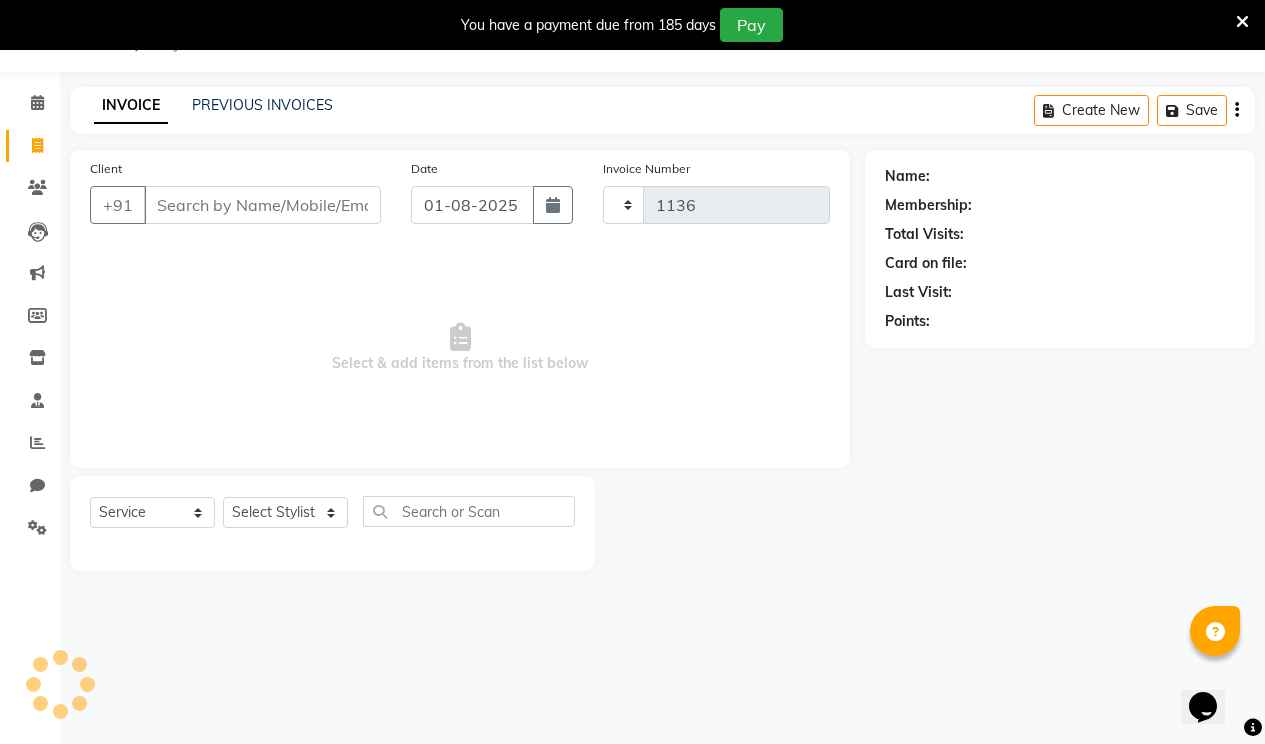 select on "7580" 